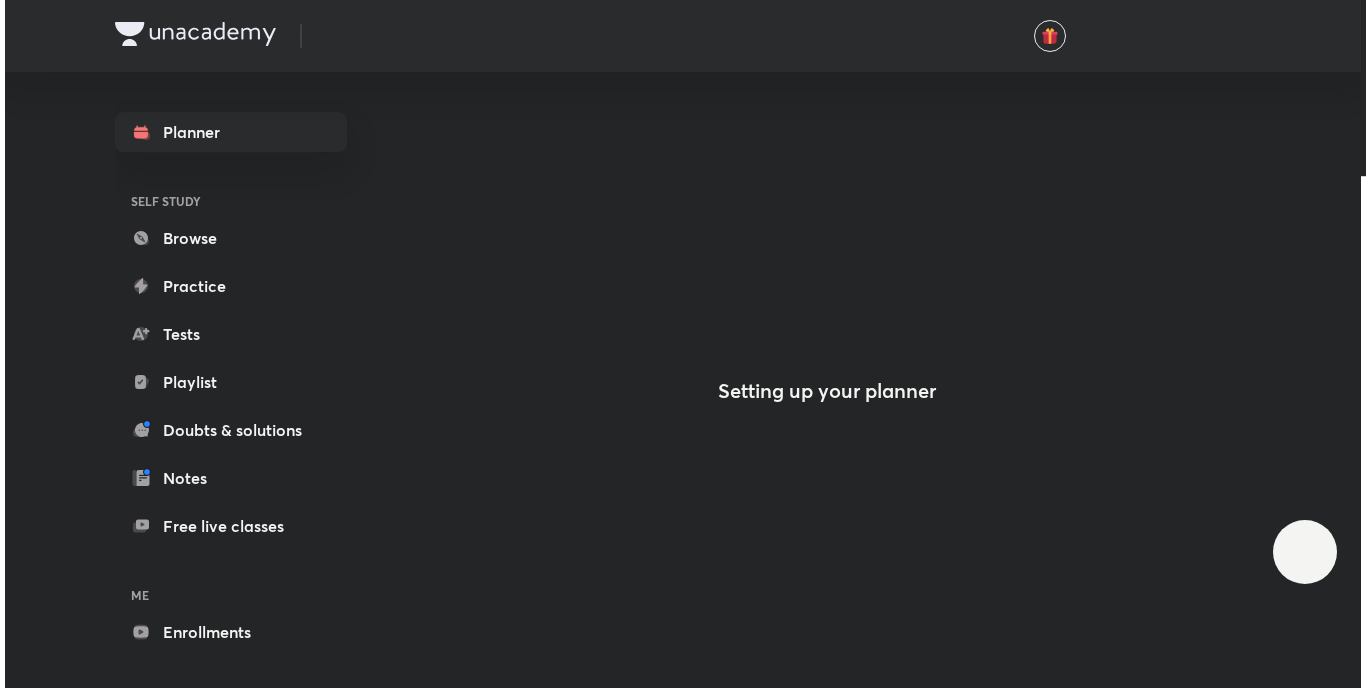 scroll, scrollTop: 0, scrollLeft: 0, axis: both 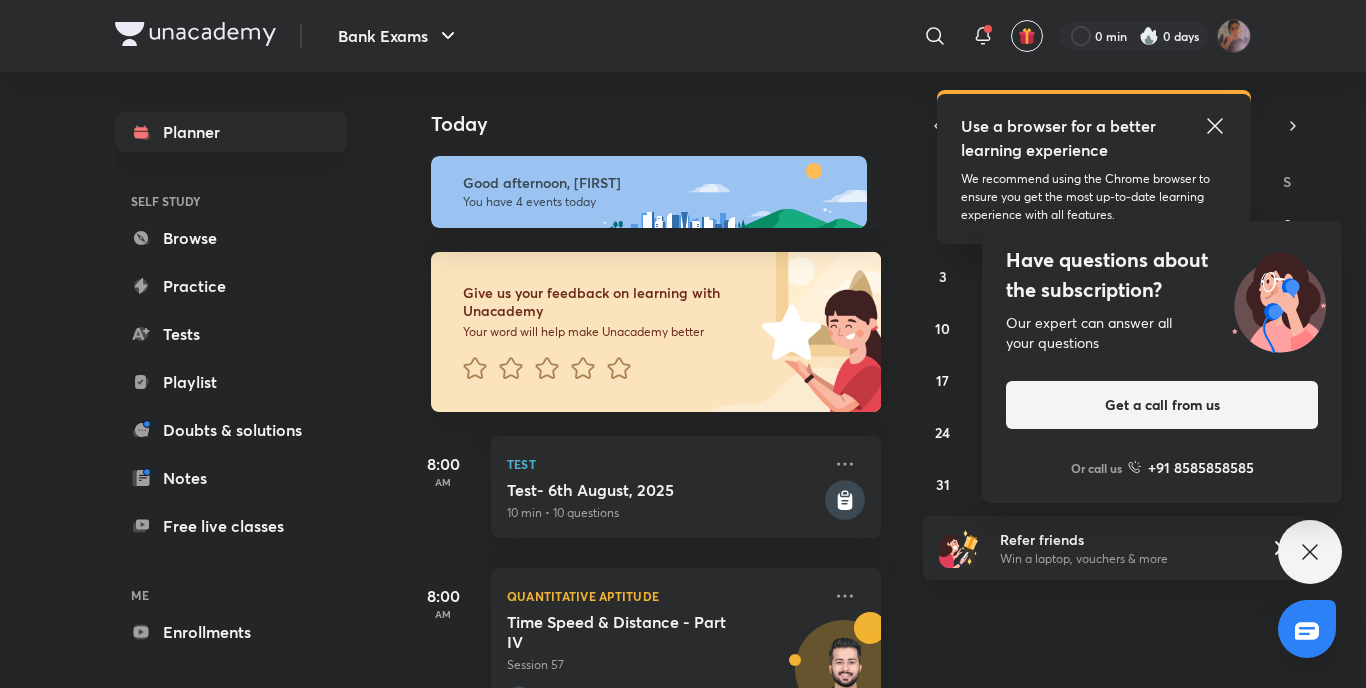 click on "Have questions about the subscription? Our expert can answer all your questions Get a call from us Or call us +91 8585858585" at bounding box center [1310, 552] 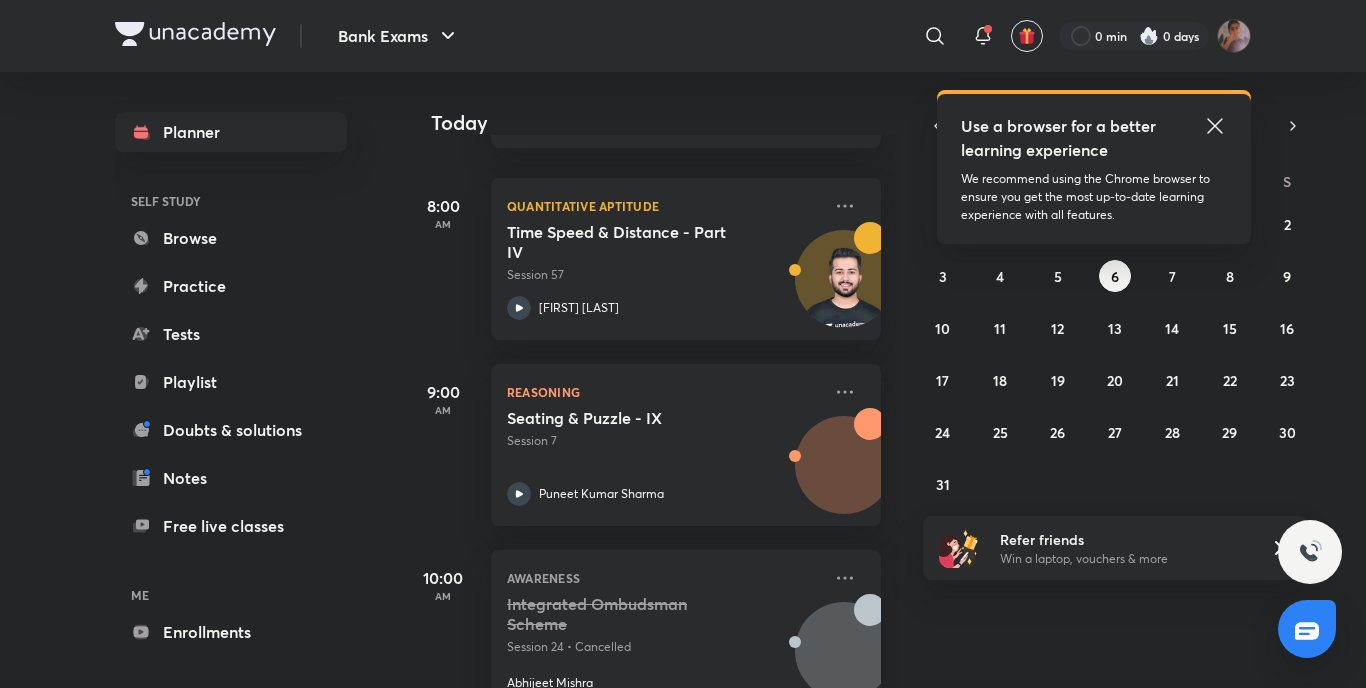 scroll, scrollTop: 445, scrollLeft: 0, axis: vertical 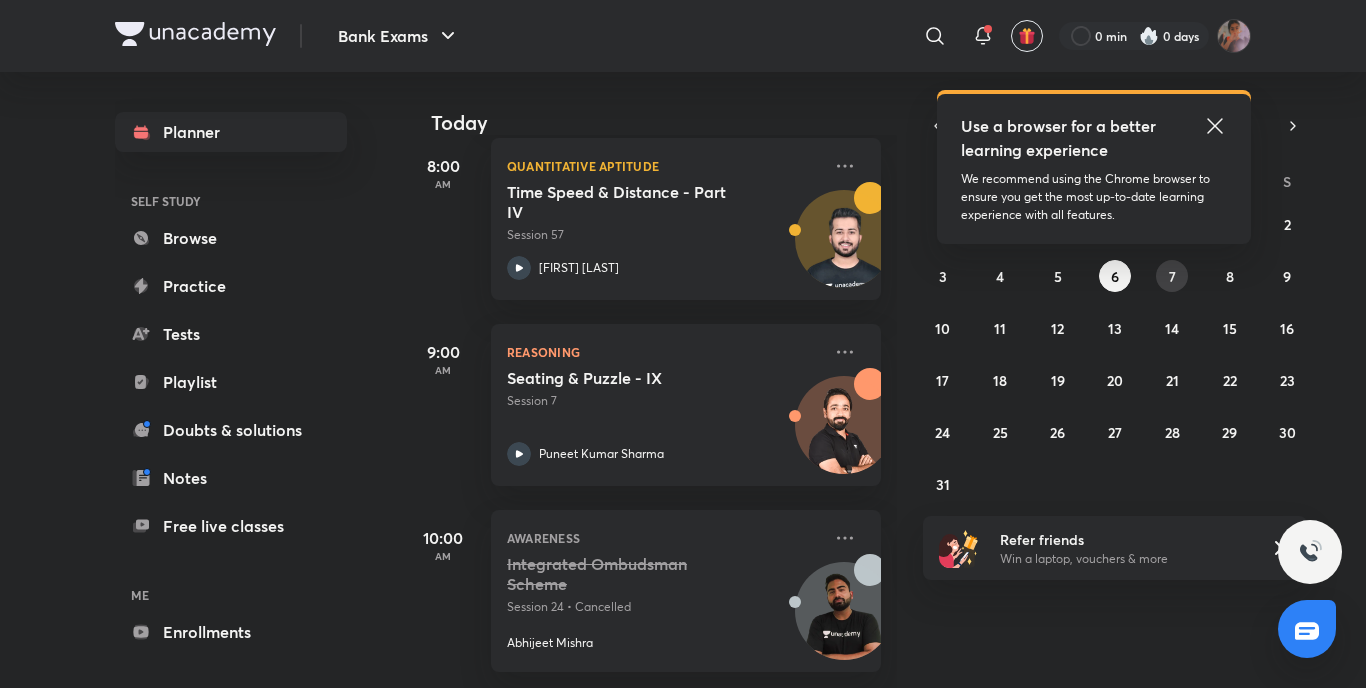 click on "7" at bounding box center (1172, 276) 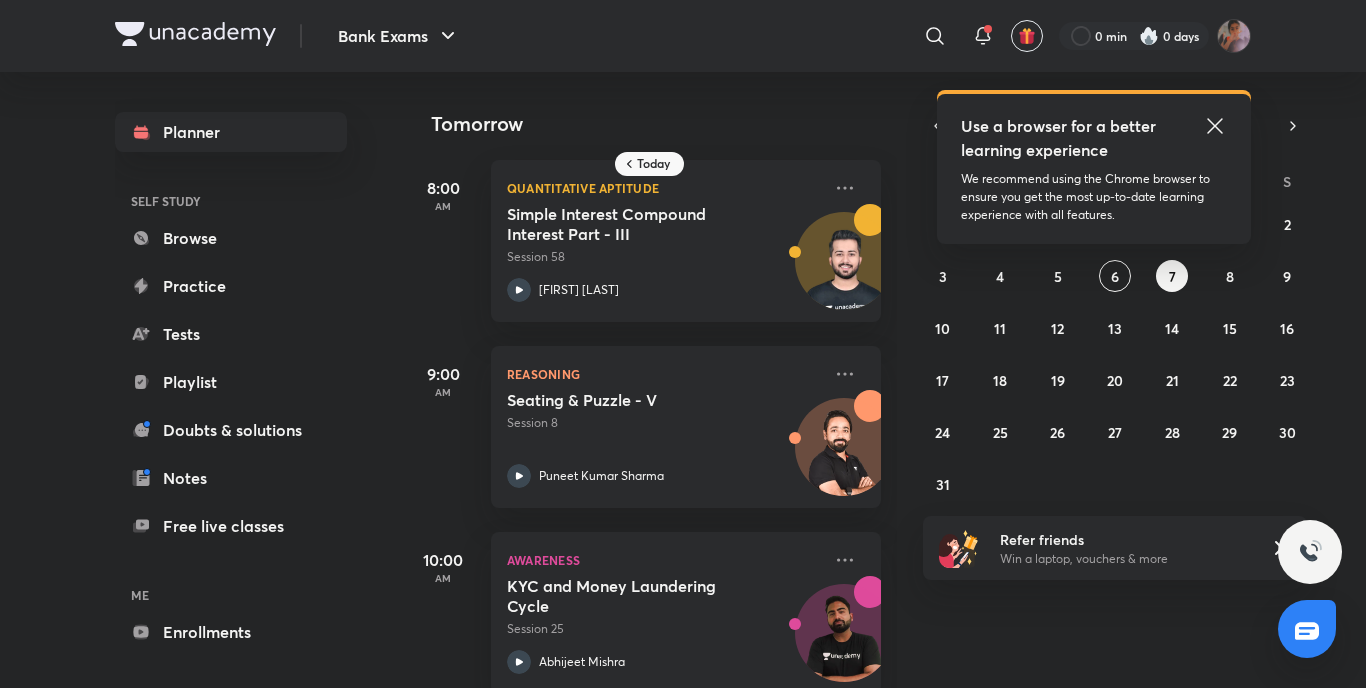 click 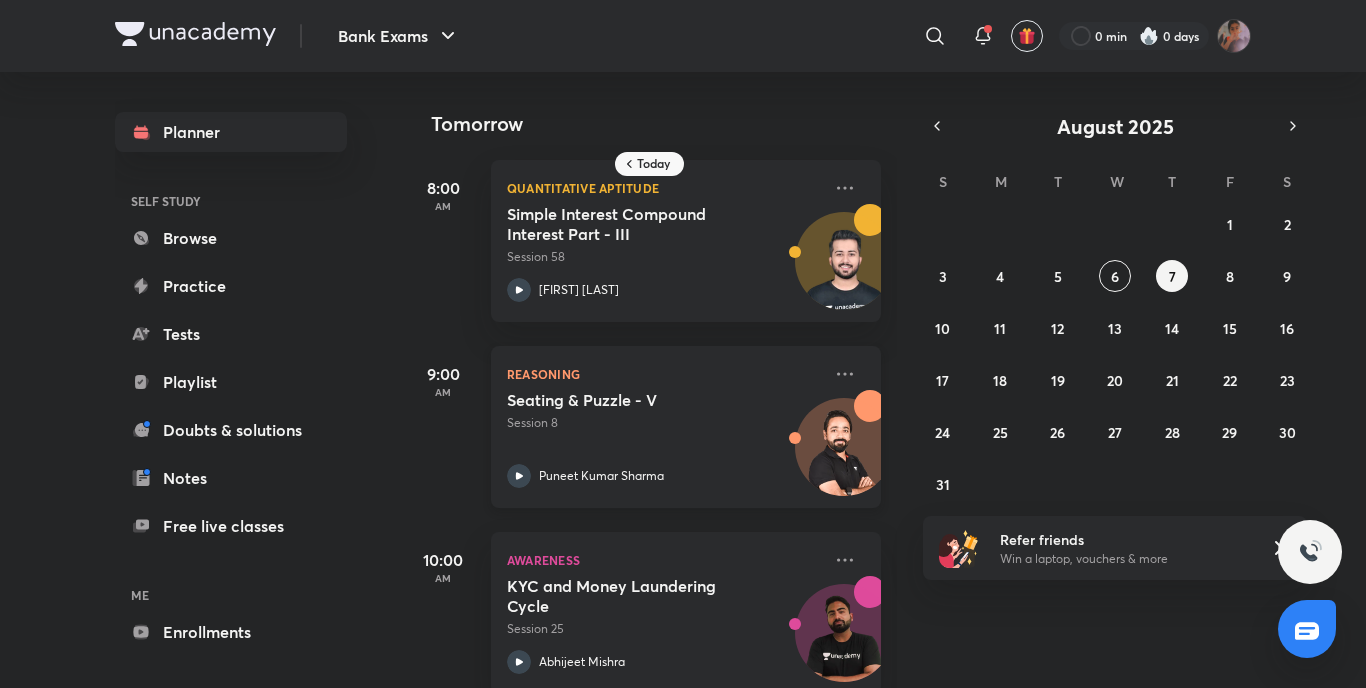 scroll, scrollTop: 37, scrollLeft: 0, axis: vertical 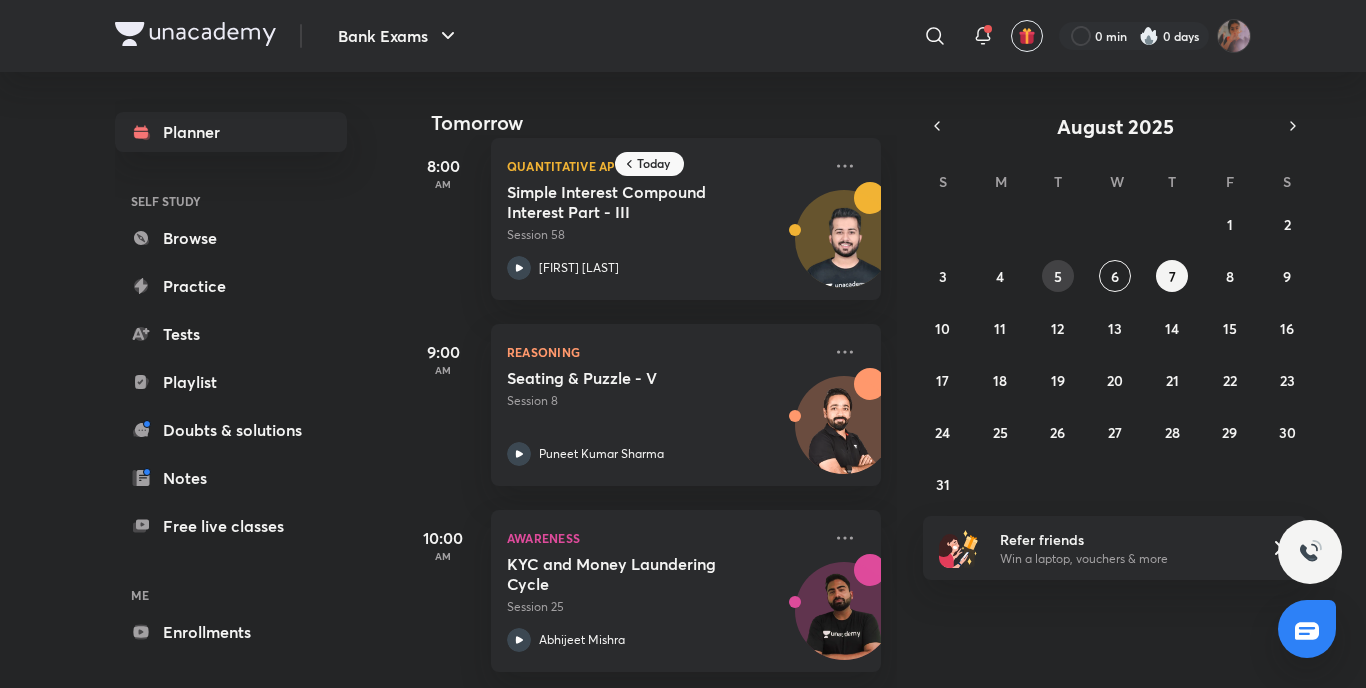 click on "5" at bounding box center [1058, 276] 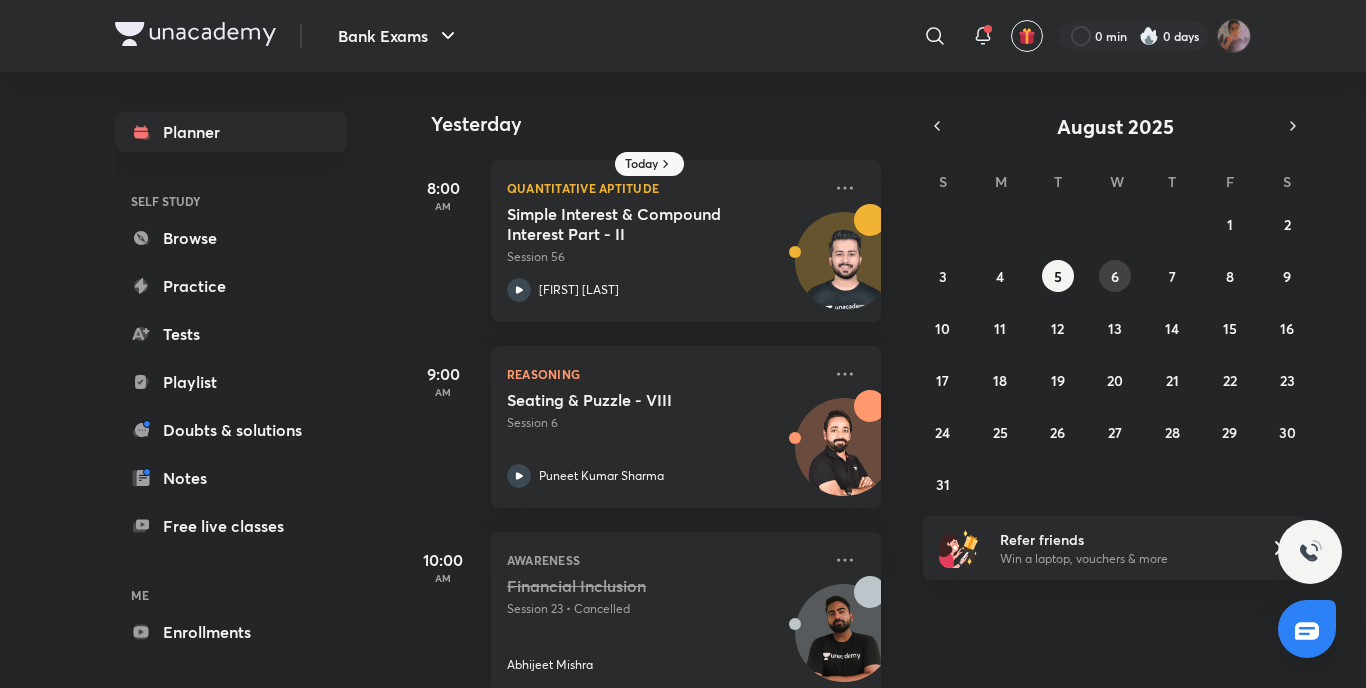 click on "6" at bounding box center [1115, 276] 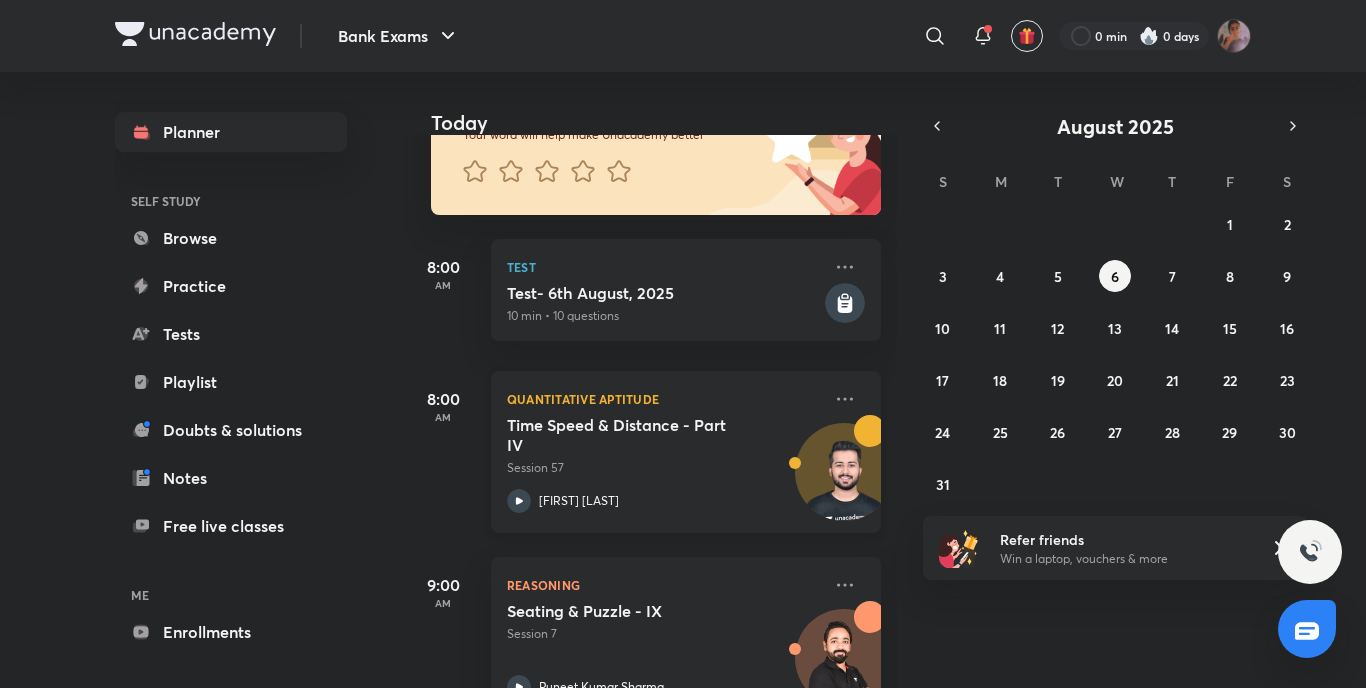 scroll, scrollTop: 198, scrollLeft: 0, axis: vertical 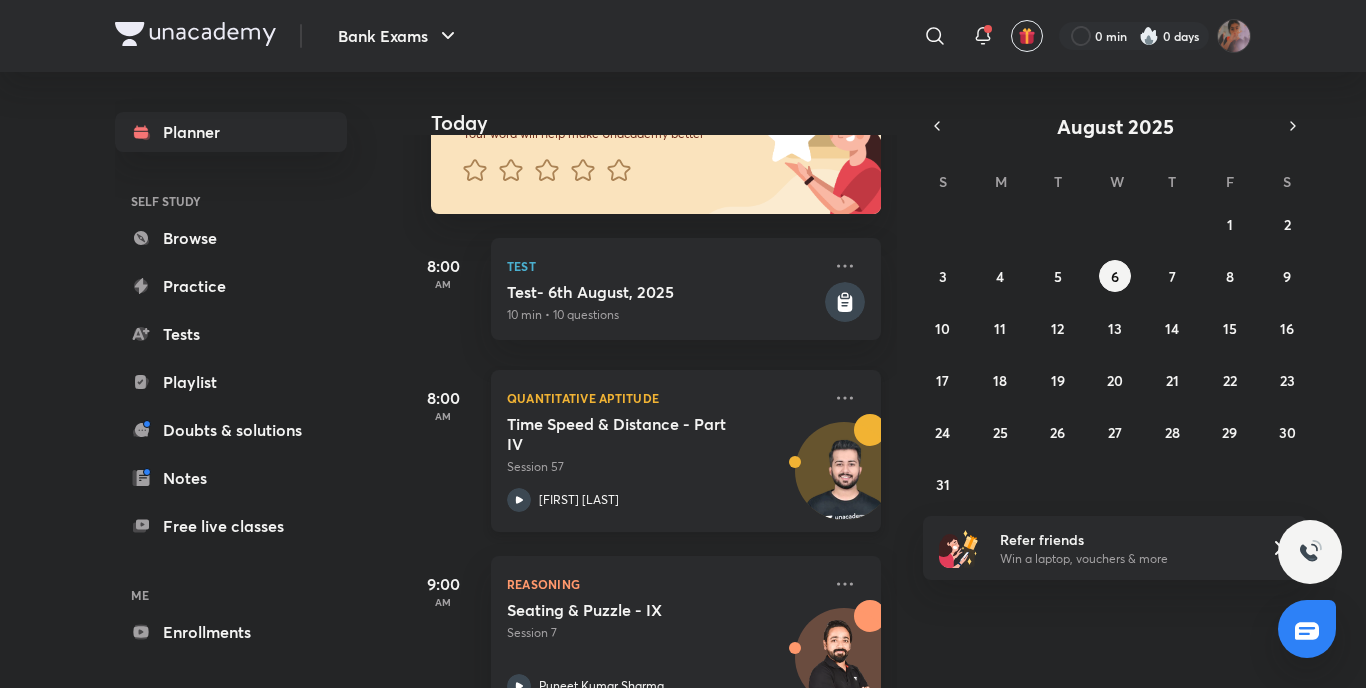 click on "Quantitative Aptitude Time Speed & Distance - Part IV Session 57 Aashish Arora" at bounding box center (686, 451) 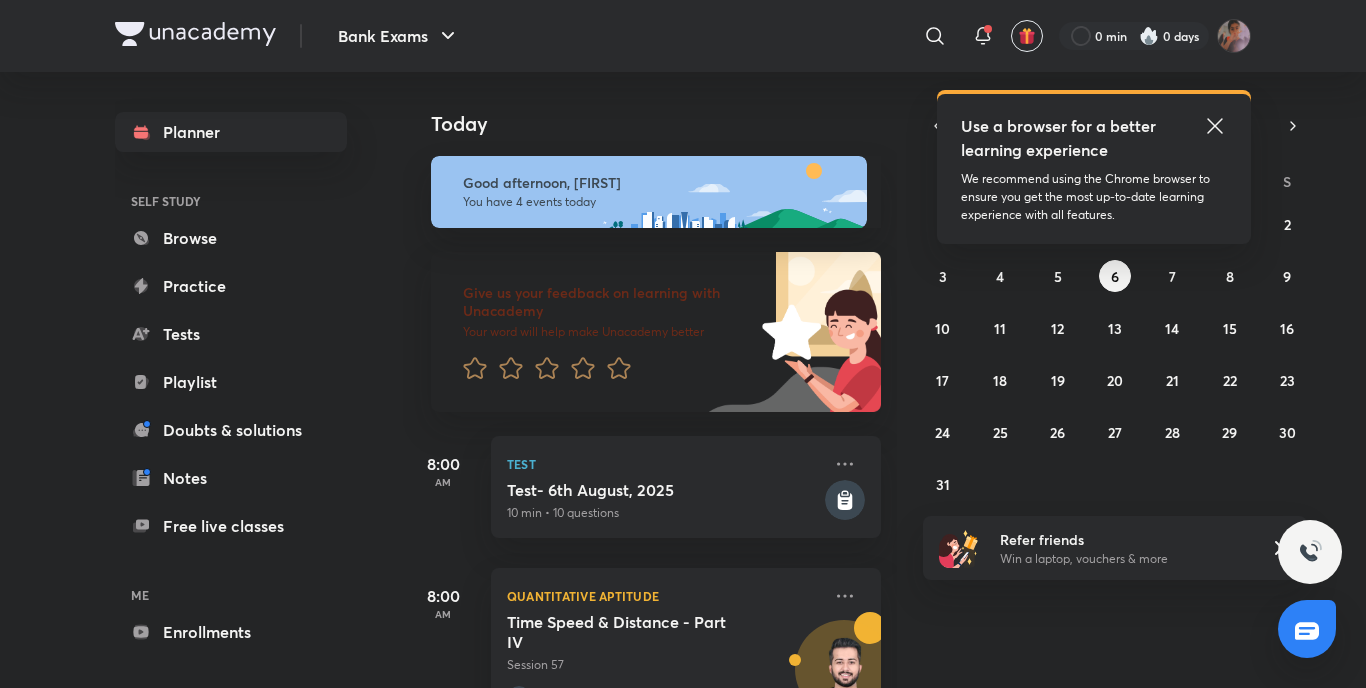 scroll, scrollTop: 0, scrollLeft: 0, axis: both 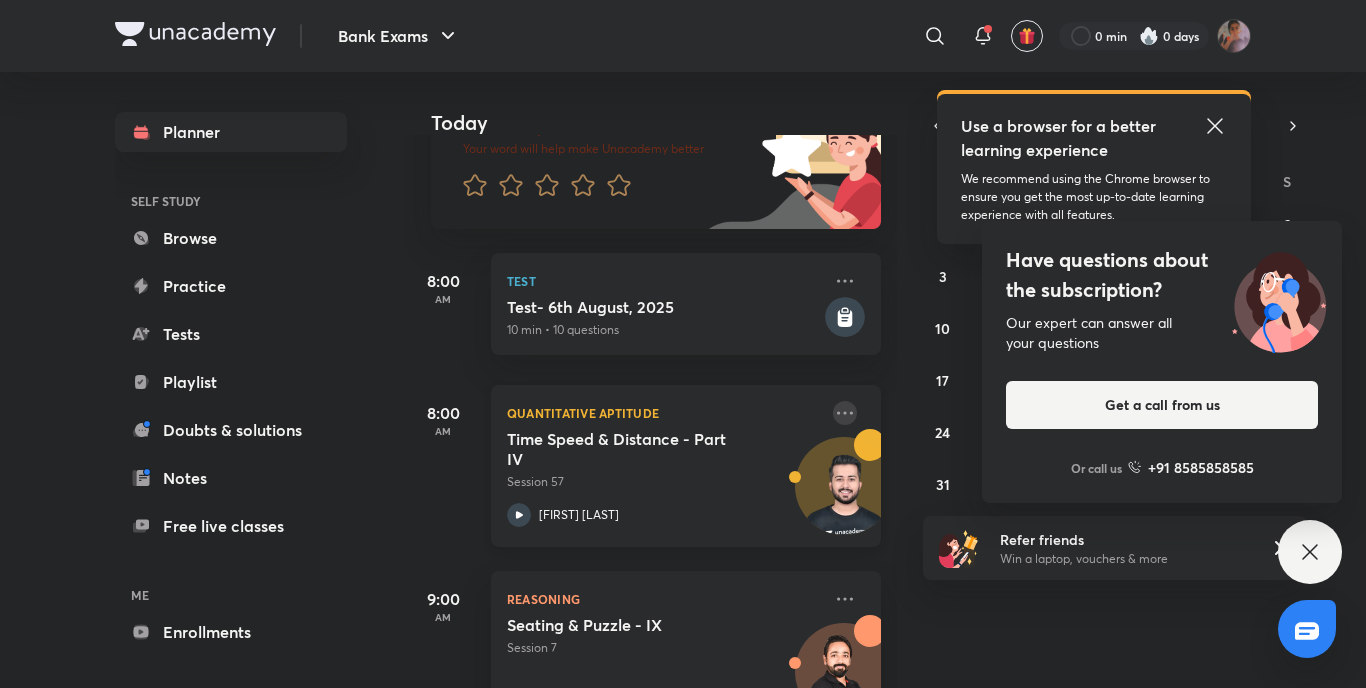 click 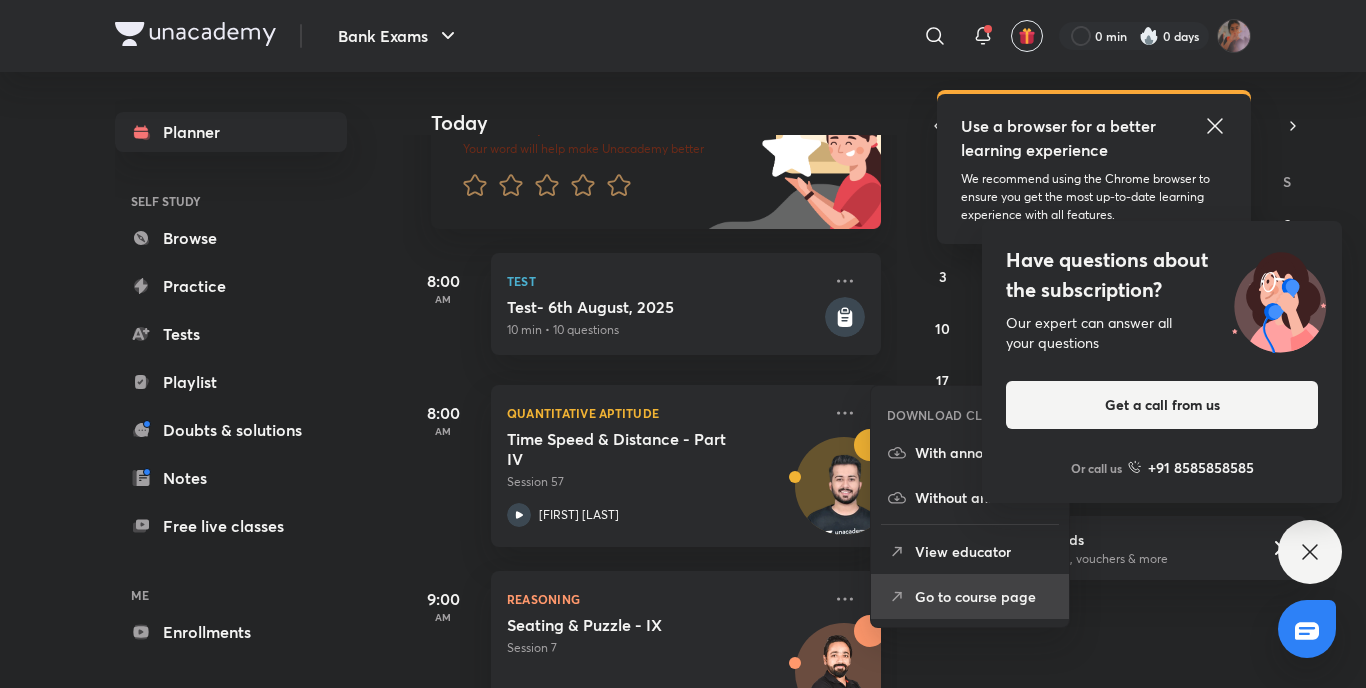 click on "Go to course page" at bounding box center [984, 596] 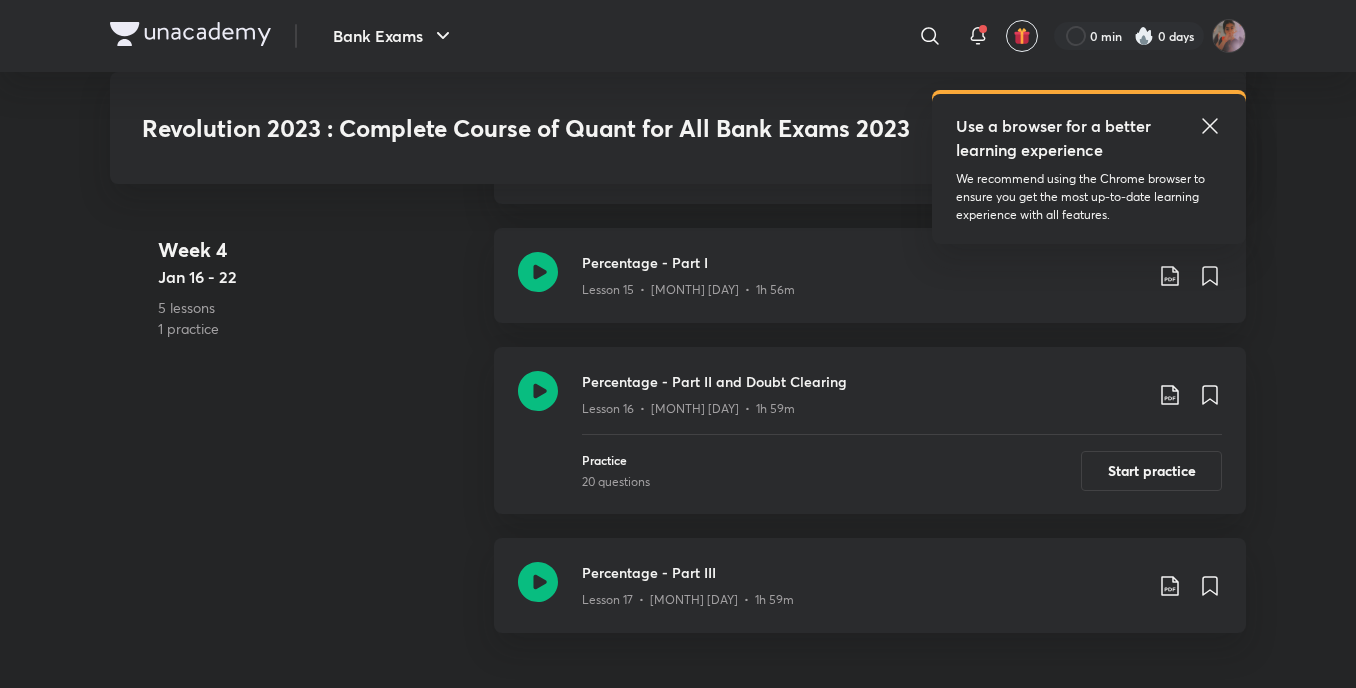scroll, scrollTop: 2776, scrollLeft: 0, axis: vertical 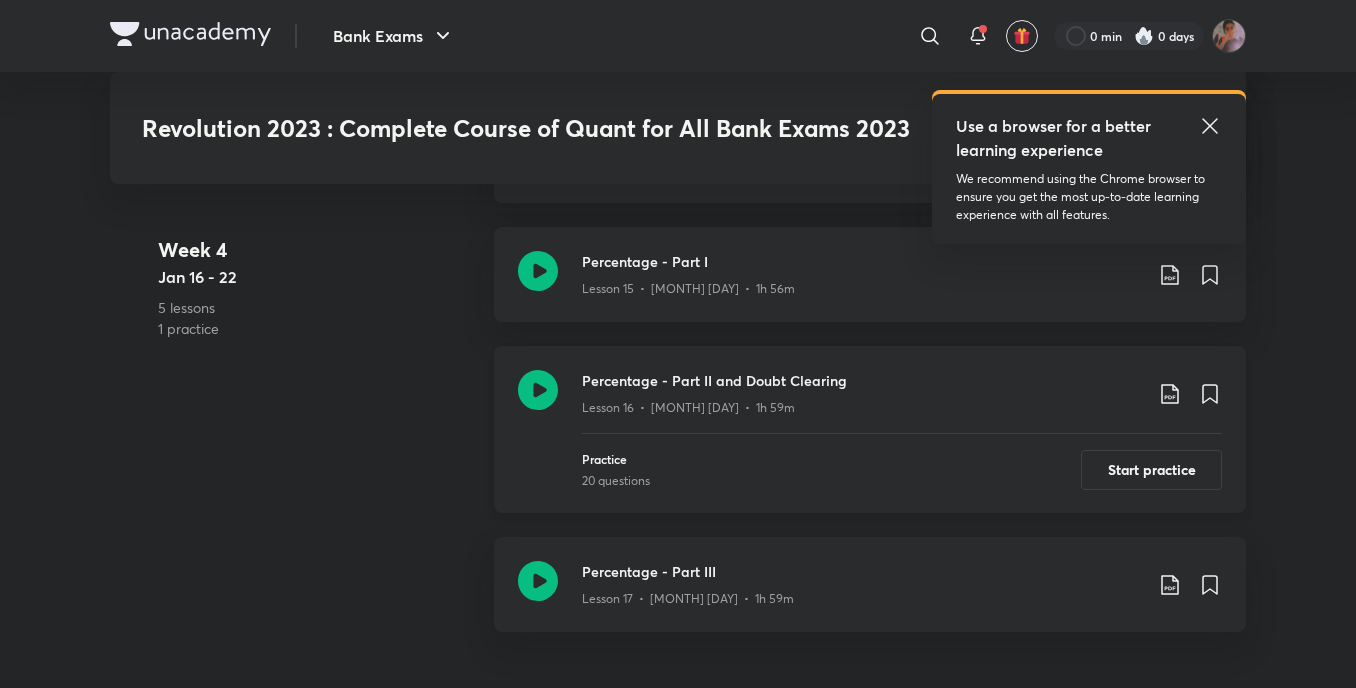 click 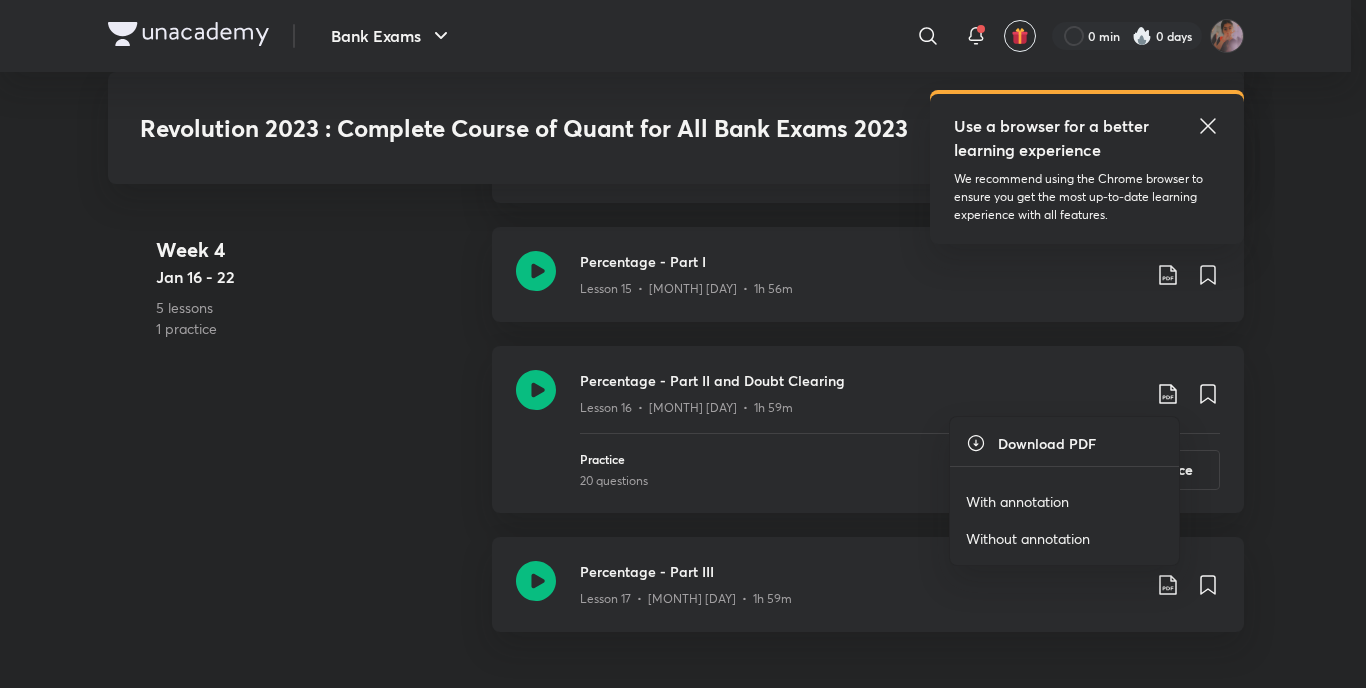 click on "With annotation" at bounding box center [1064, 501] 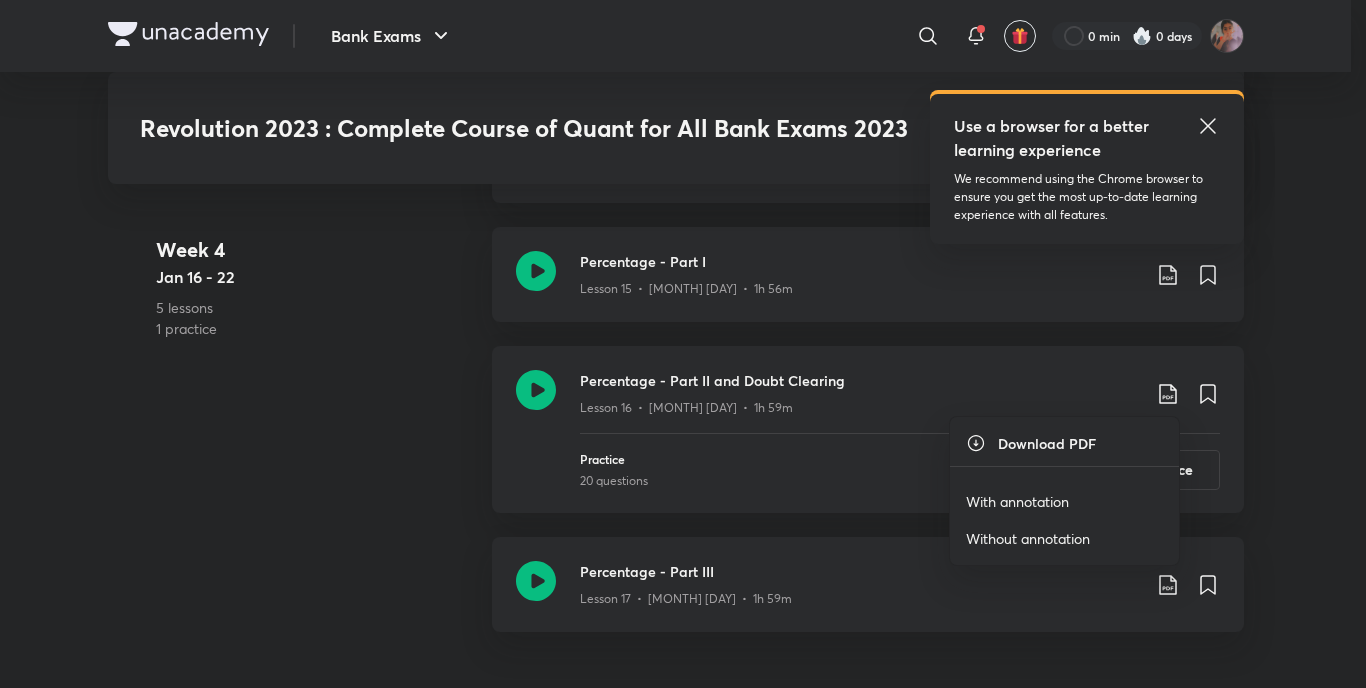 click on "With annotation" at bounding box center [1017, 501] 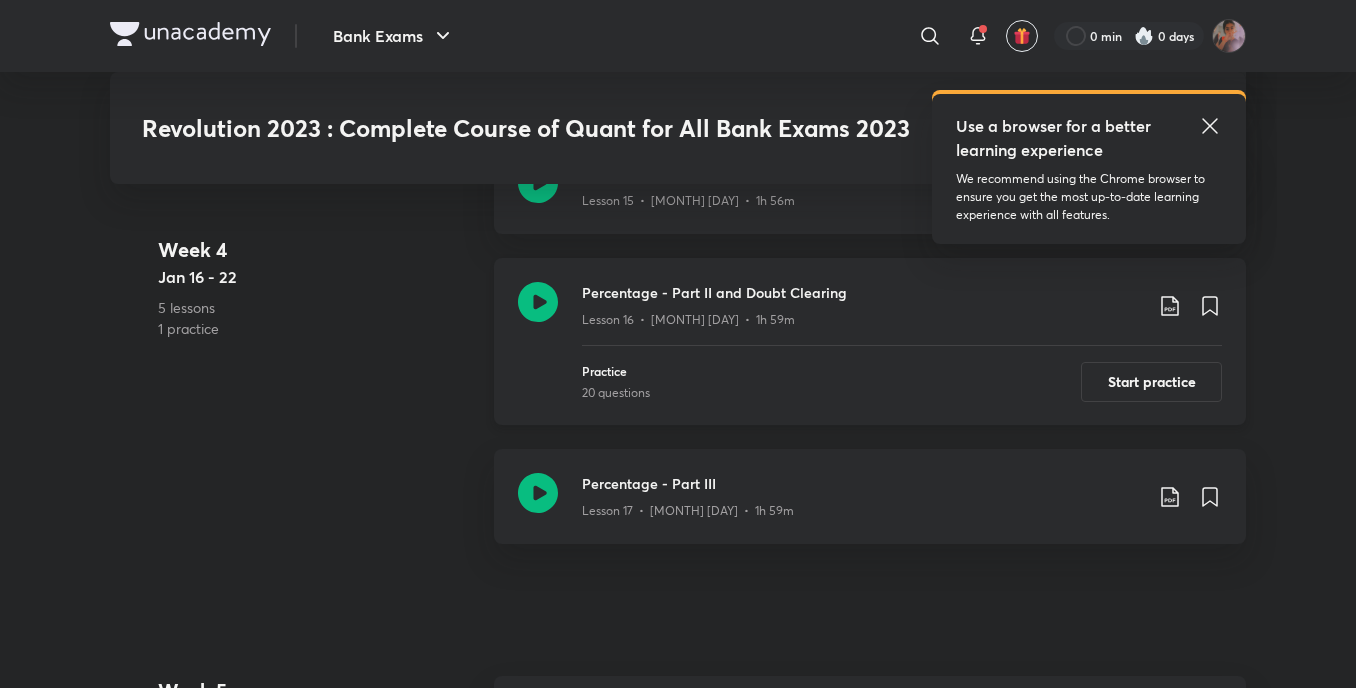 scroll, scrollTop: 2865, scrollLeft: 0, axis: vertical 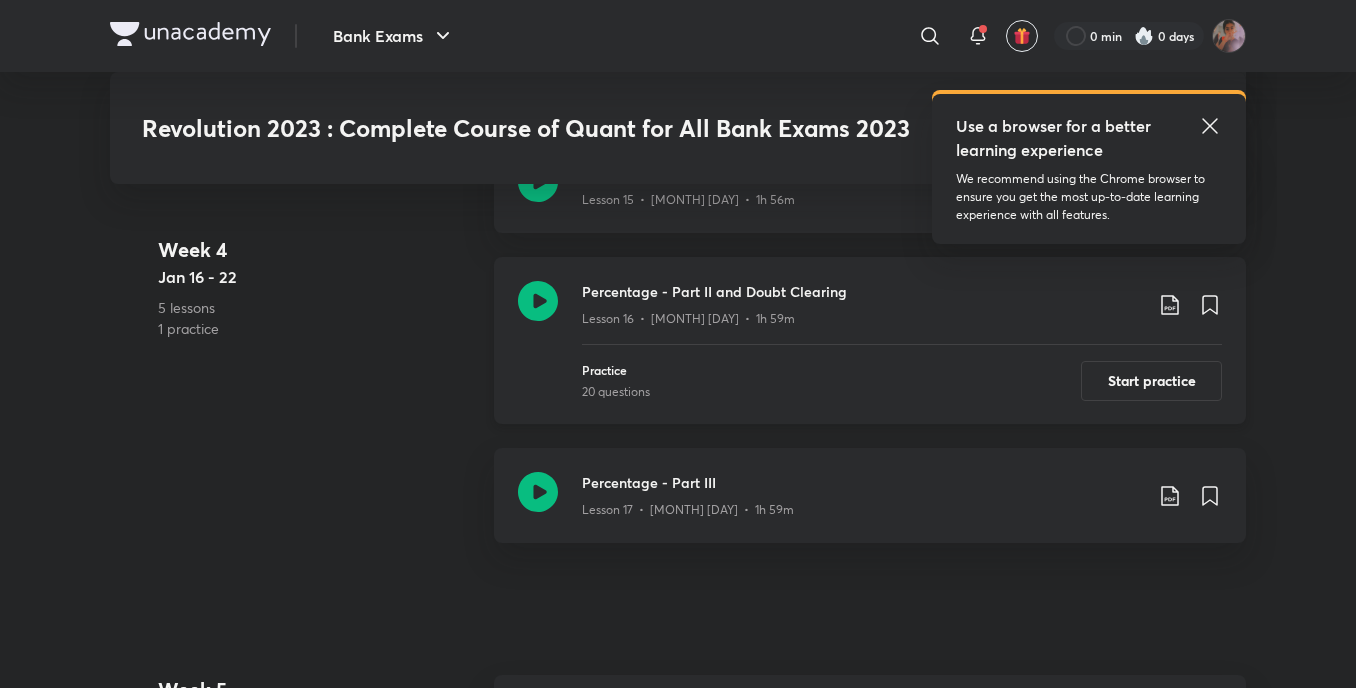 click on "Percentage - Part II and Doubt Clearing" at bounding box center [862, -2045] 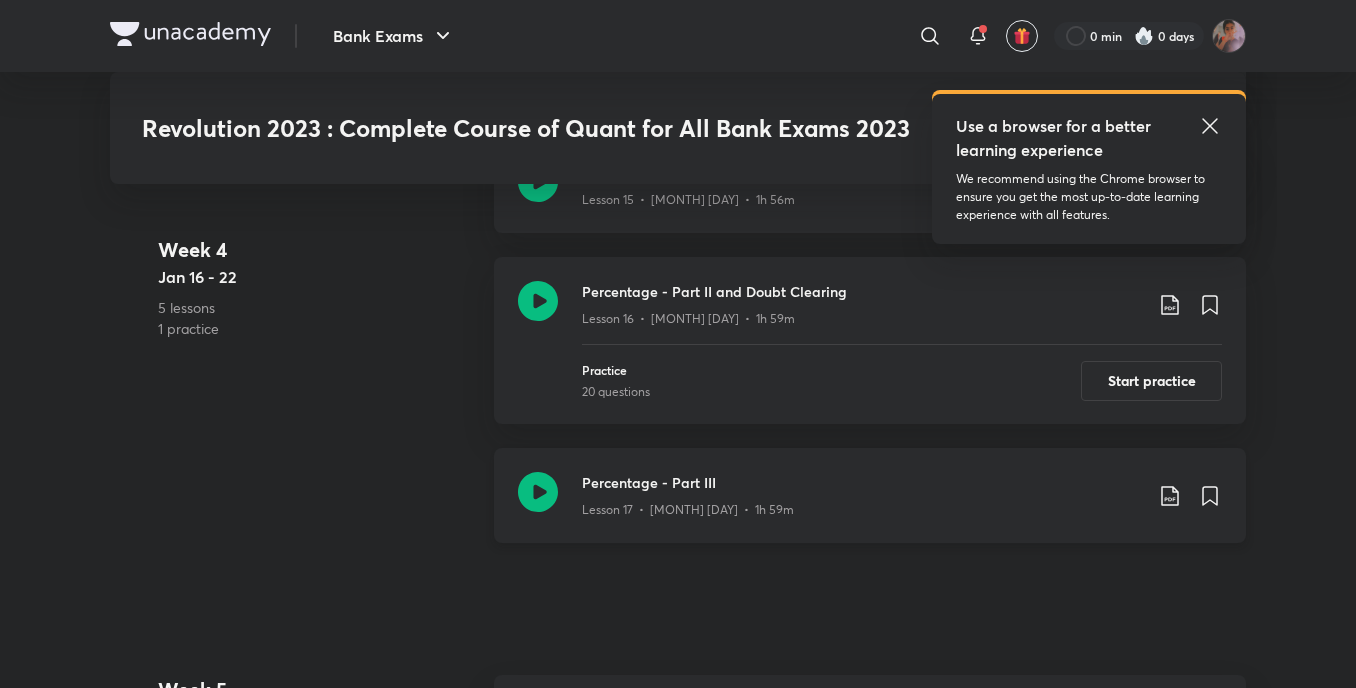 click 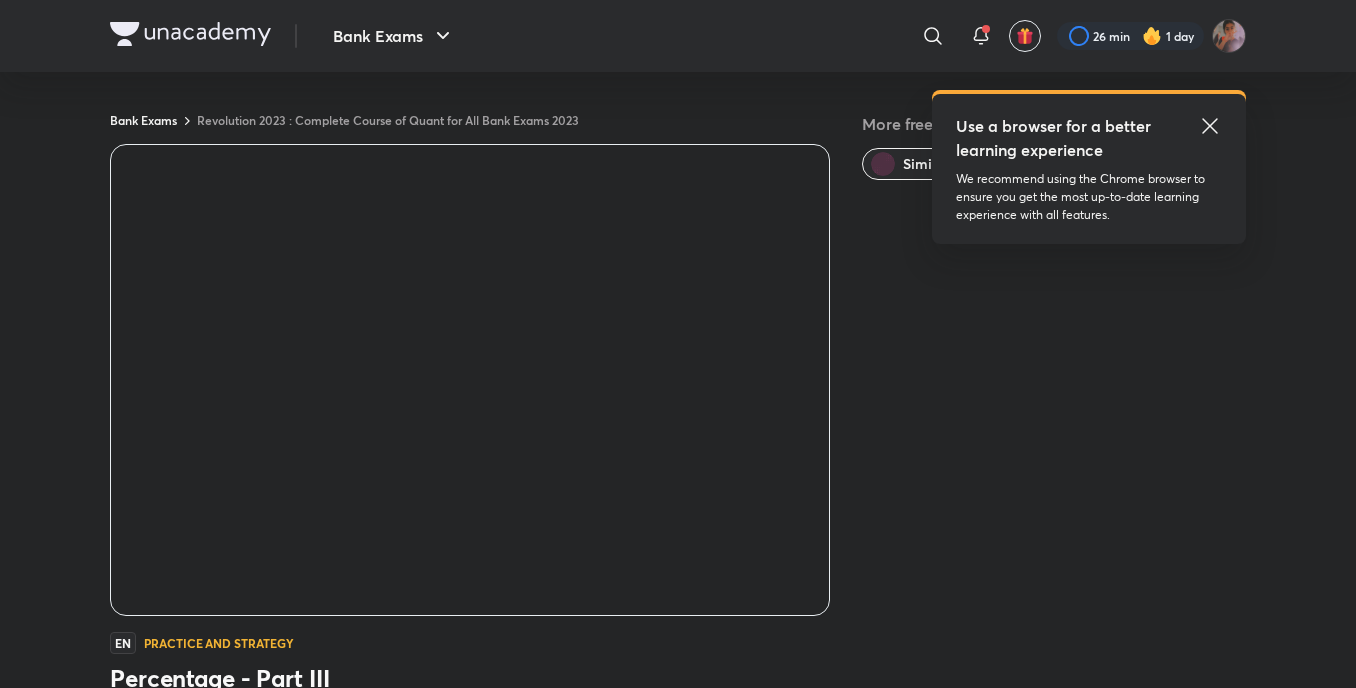 scroll, scrollTop: 0, scrollLeft: 0, axis: both 